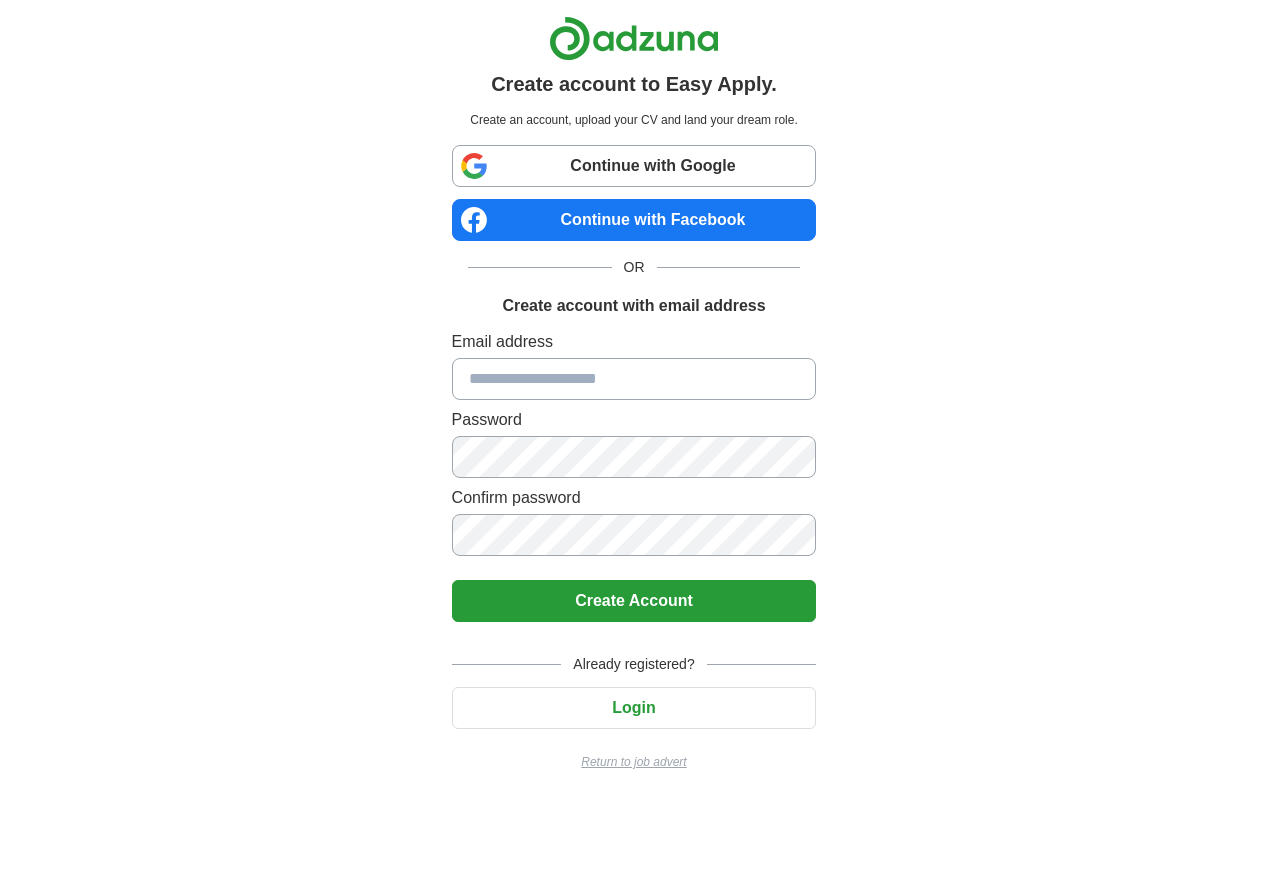 scroll, scrollTop: 0, scrollLeft: 0, axis: both 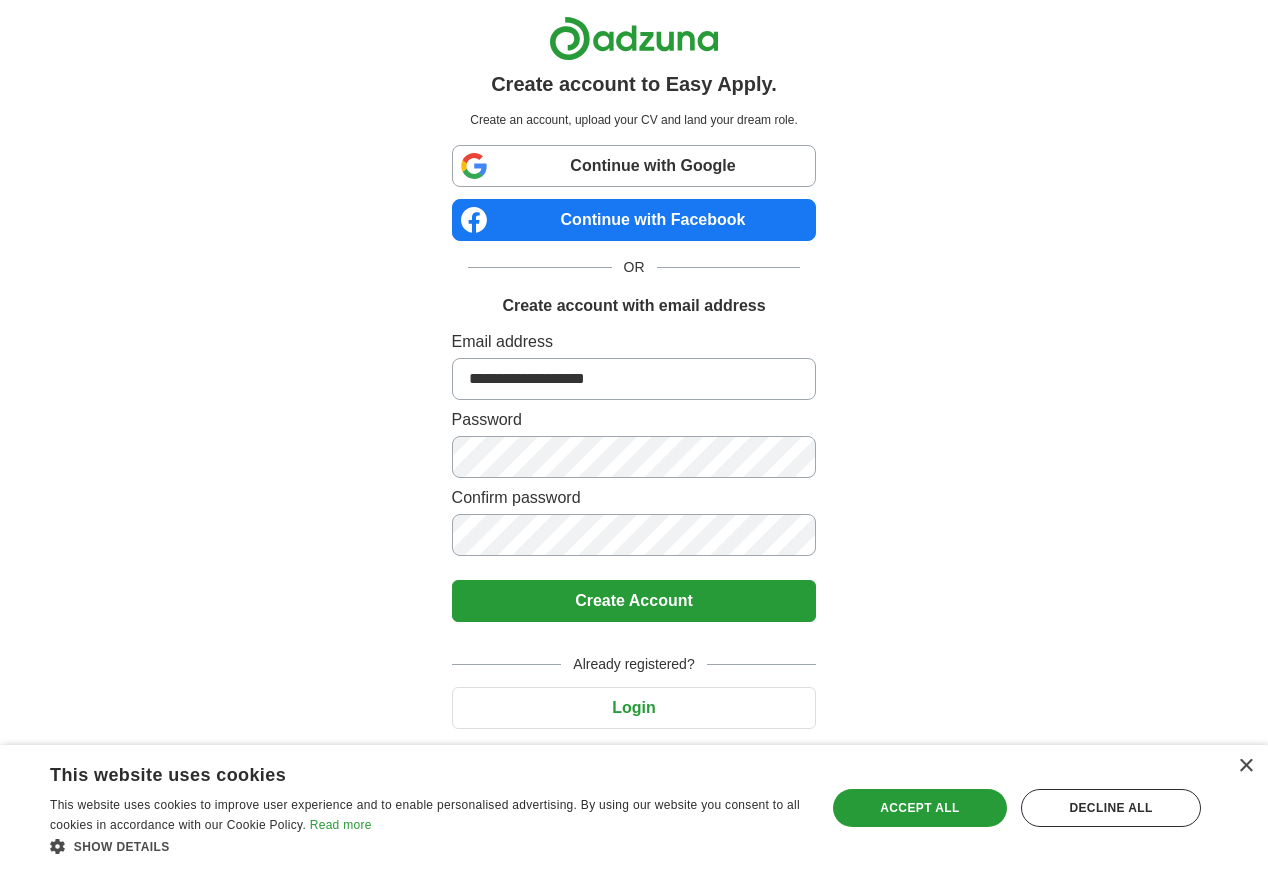 type on "**********" 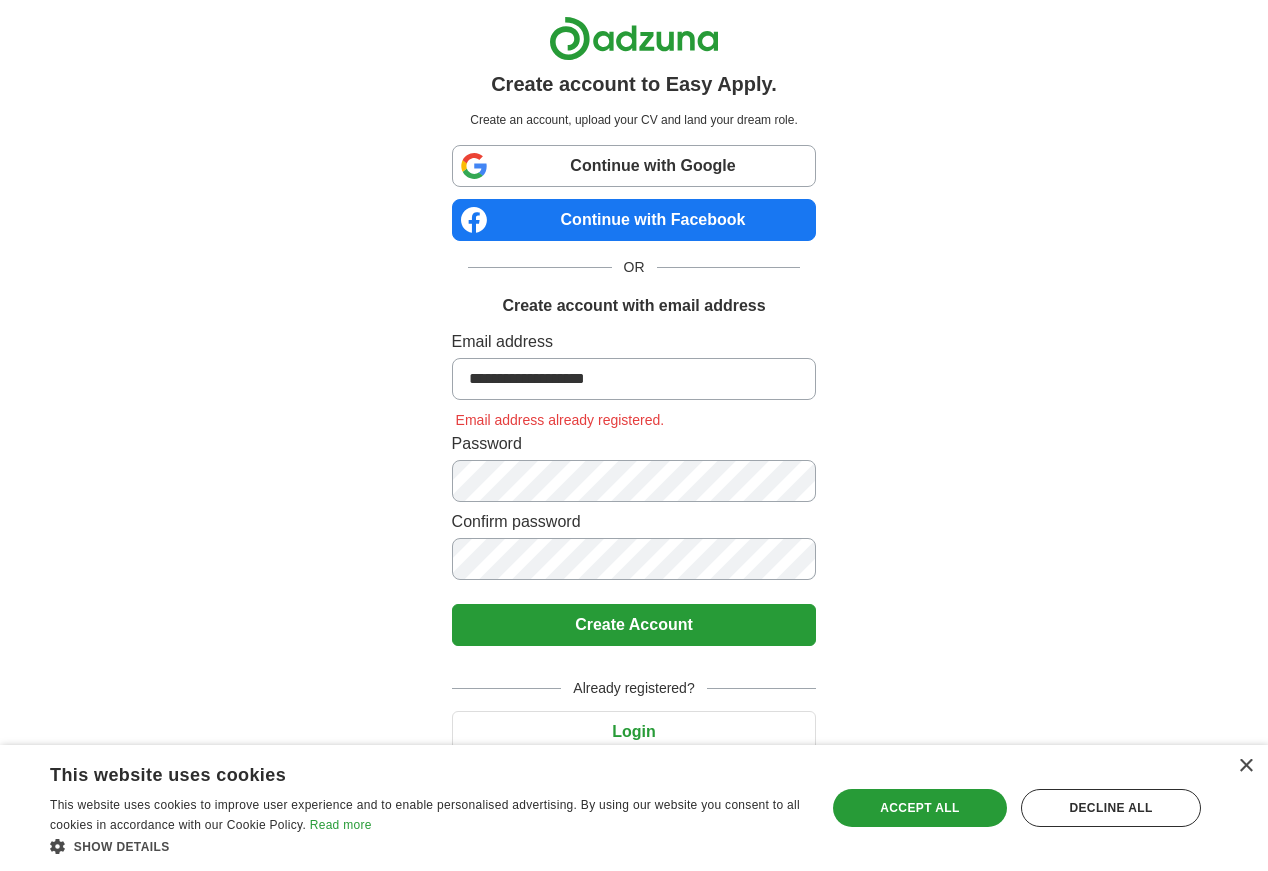 scroll, scrollTop: 0, scrollLeft: 0, axis: both 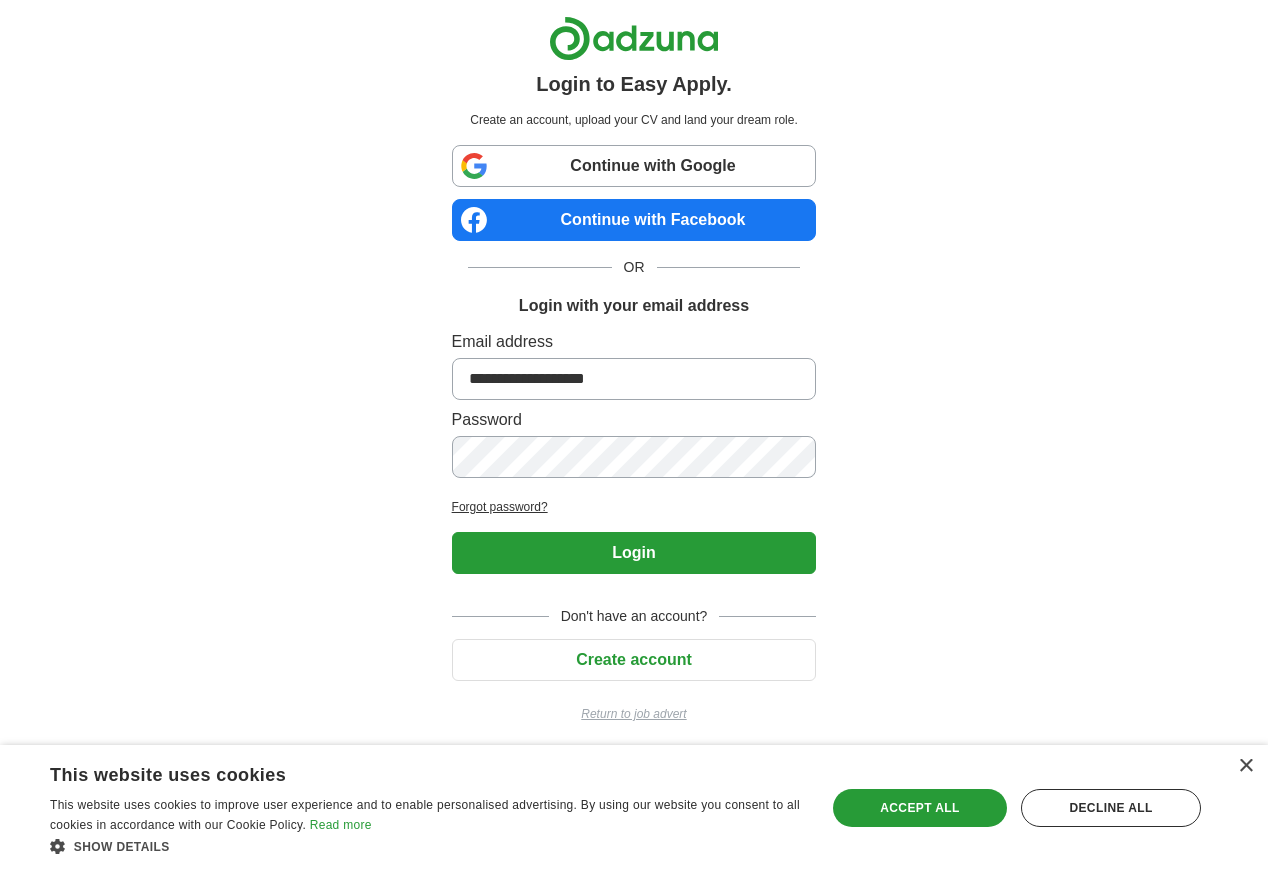 type on "**********" 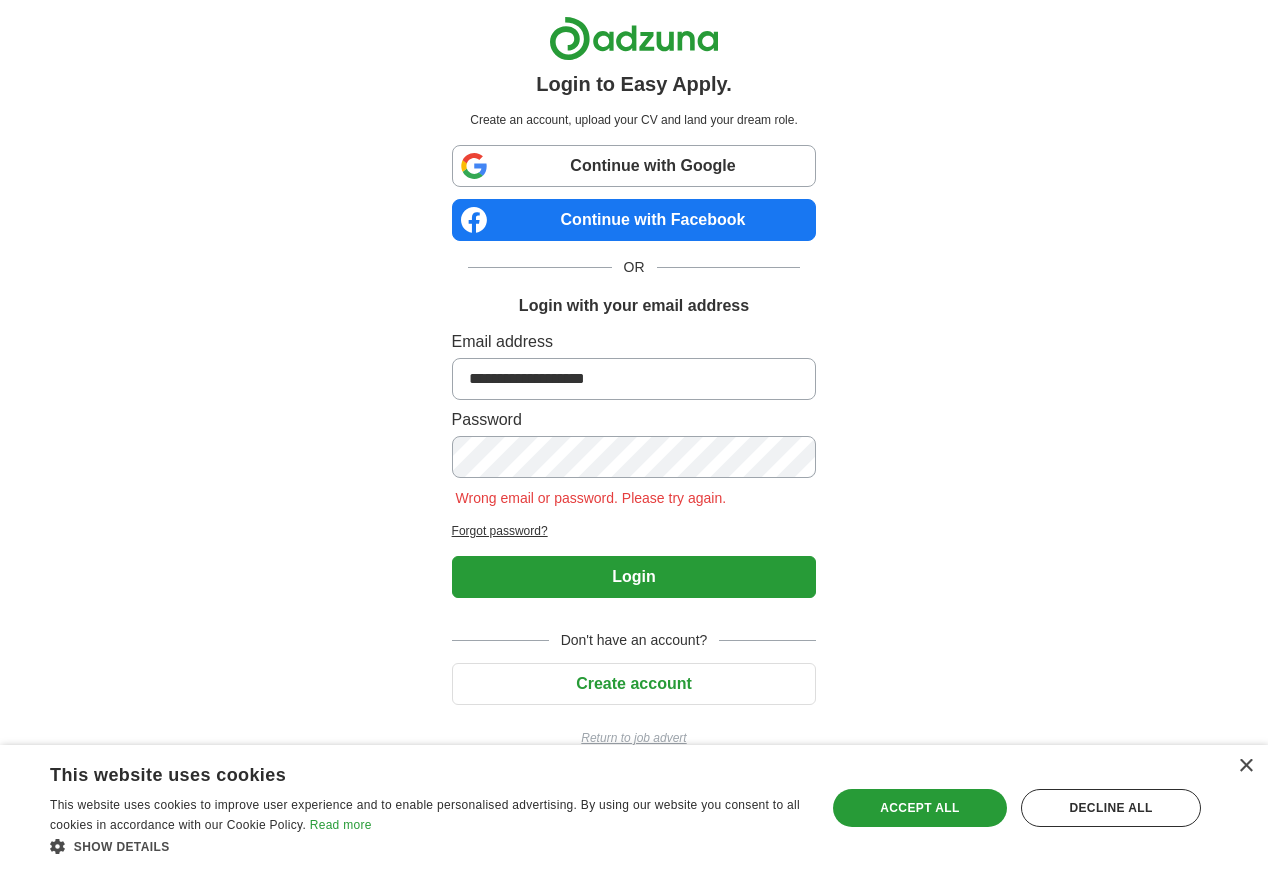 click on "Forgot password?" at bounding box center [634, 531] 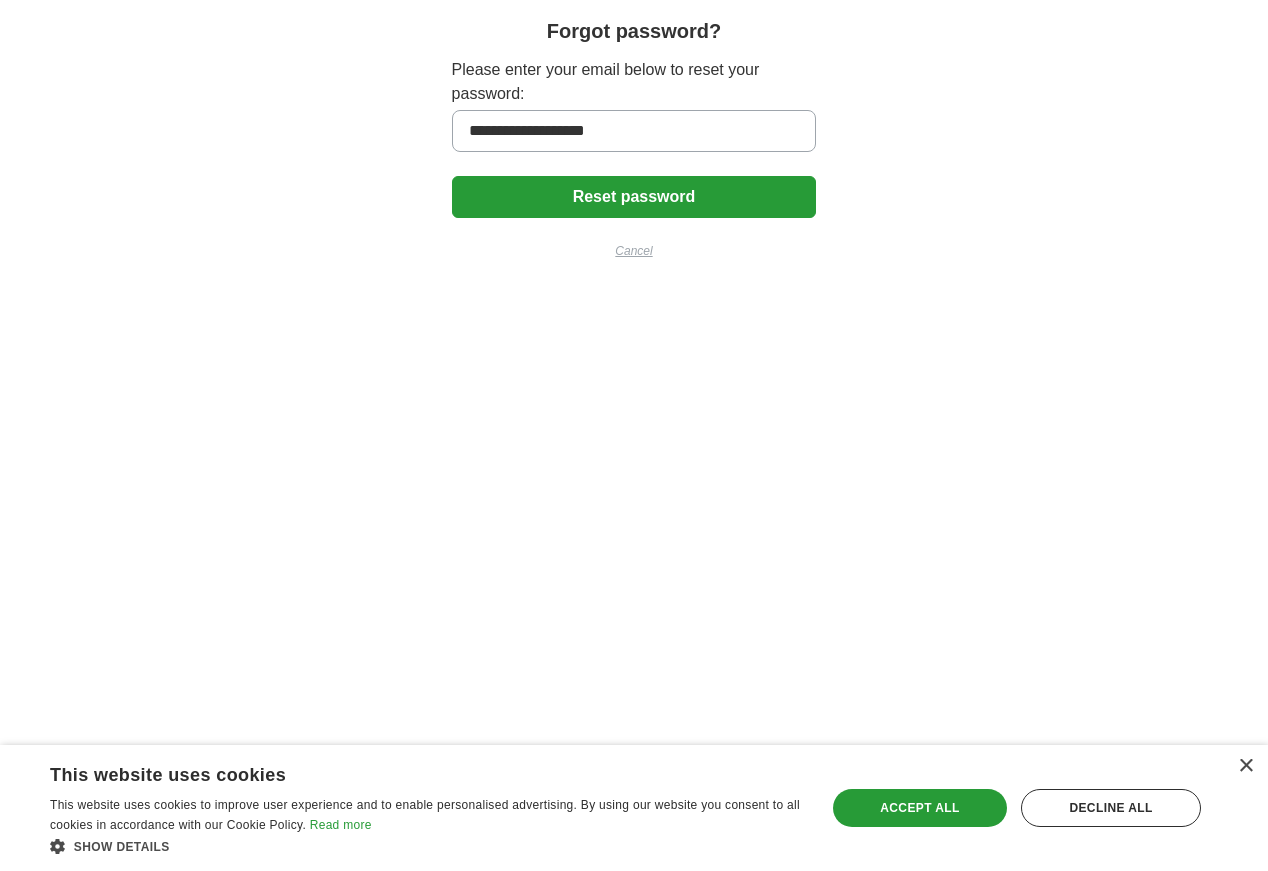 click on "Reset password" at bounding box center (634, 197) 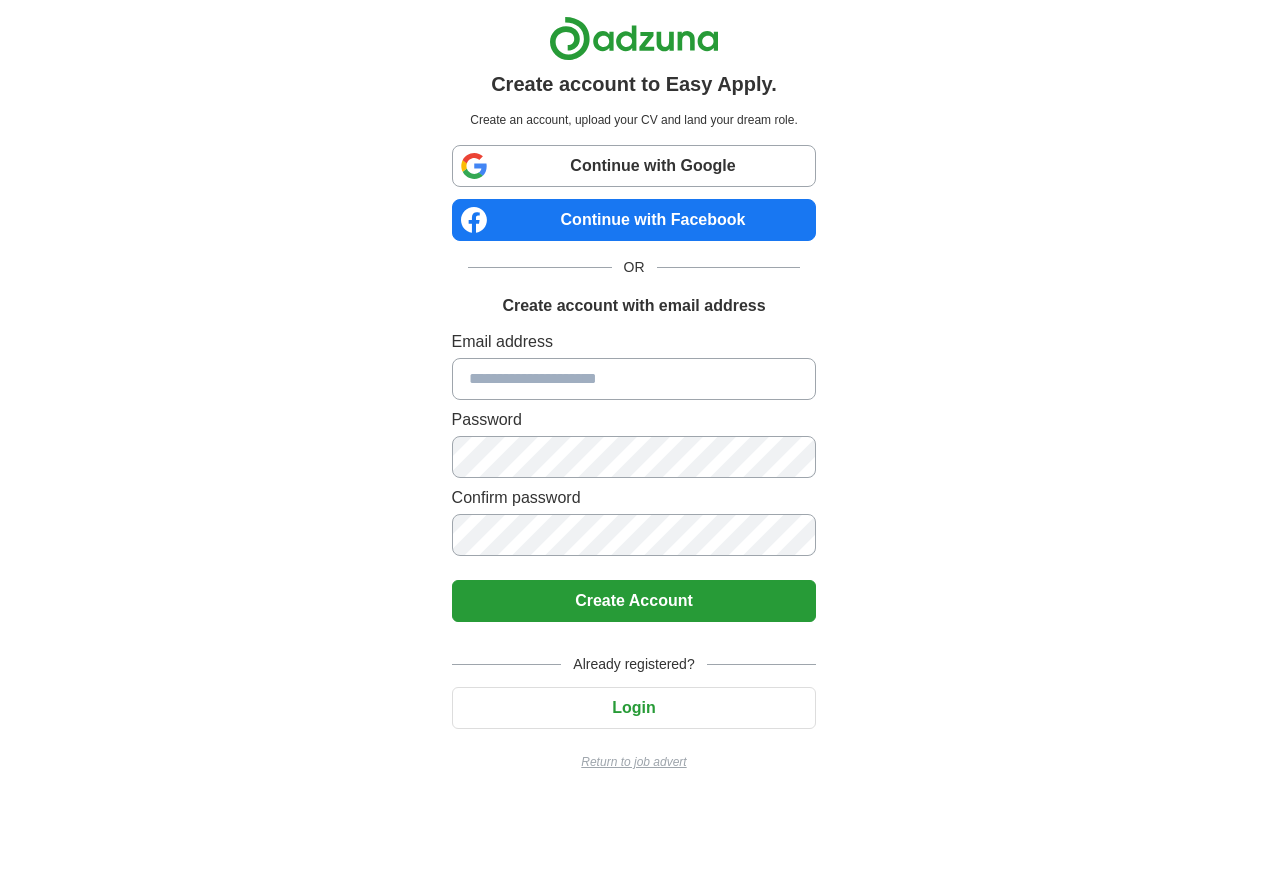 scroll, scrollTop: 0, scrollLeft: 0, axis: both 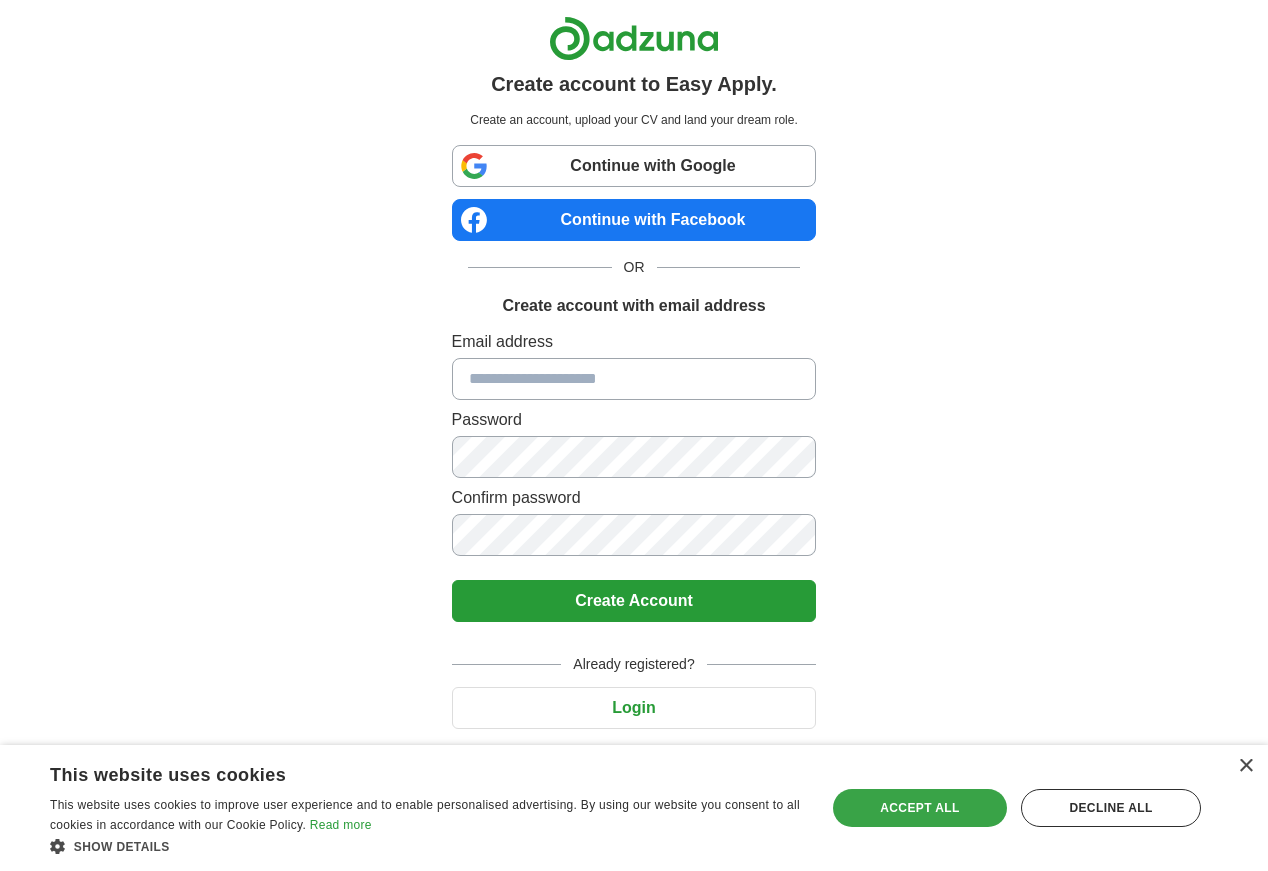 click on "Accept all" at bounding box center [920, 808] 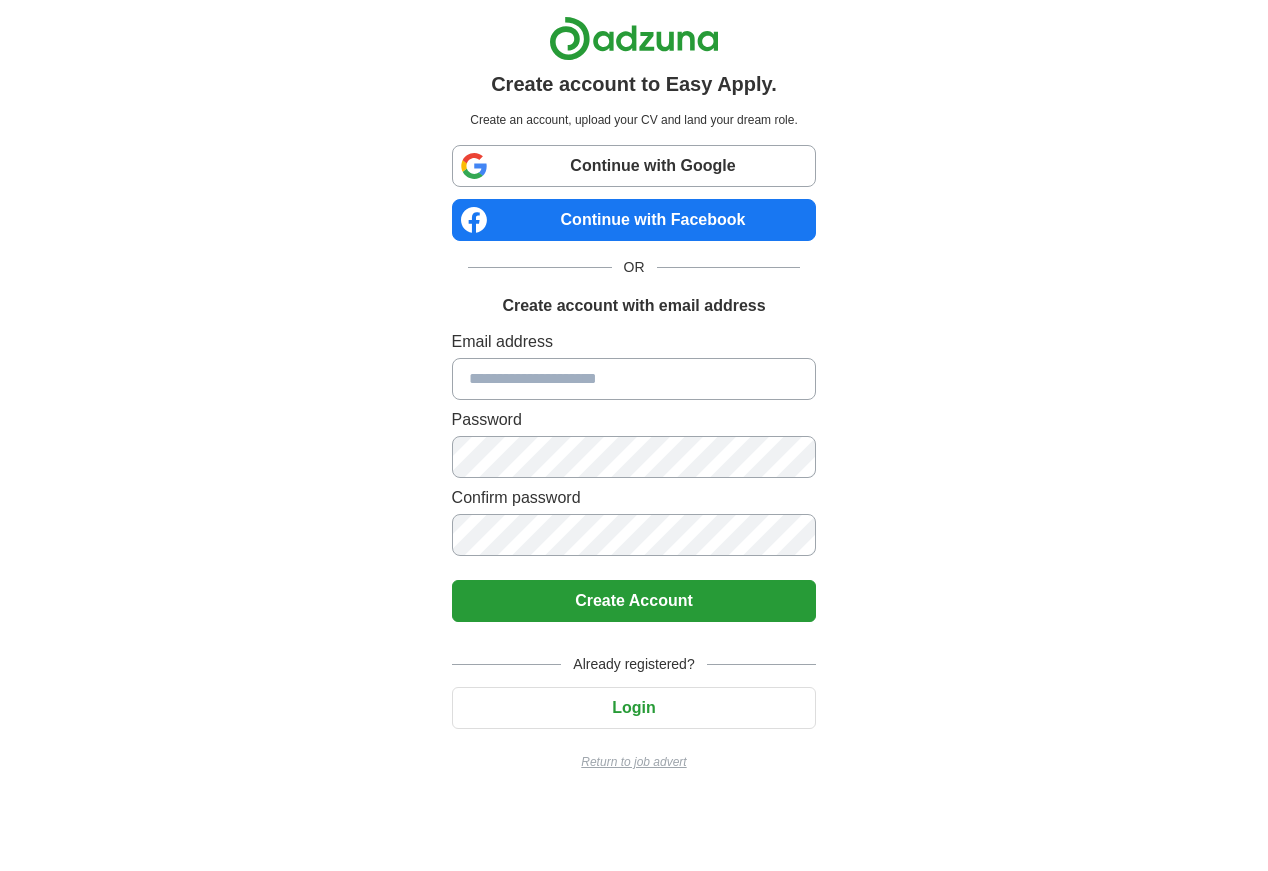 click at bounding box center (634, 379) 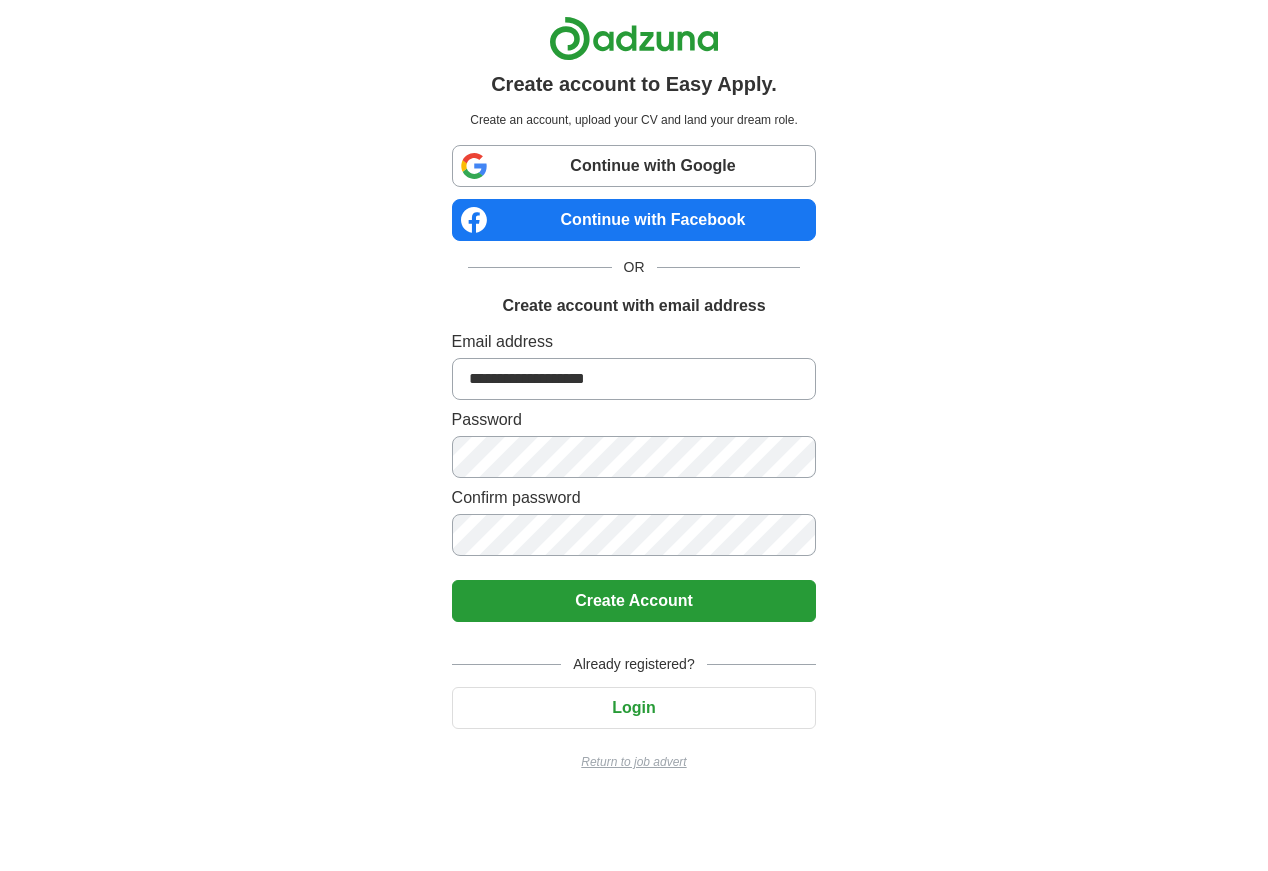 scroll, scrollTop: 0, scrollLeft: 0, axis: both 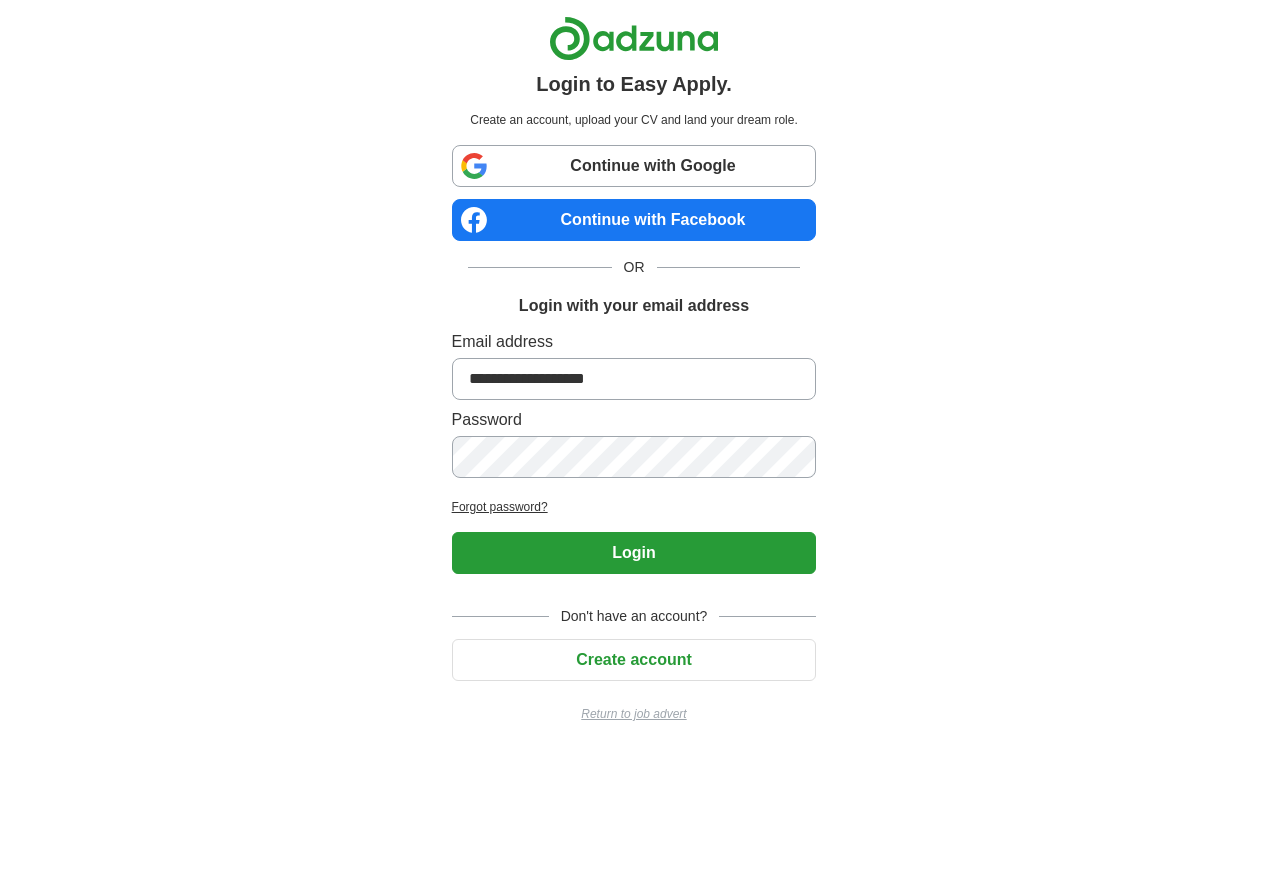 type on "**********" 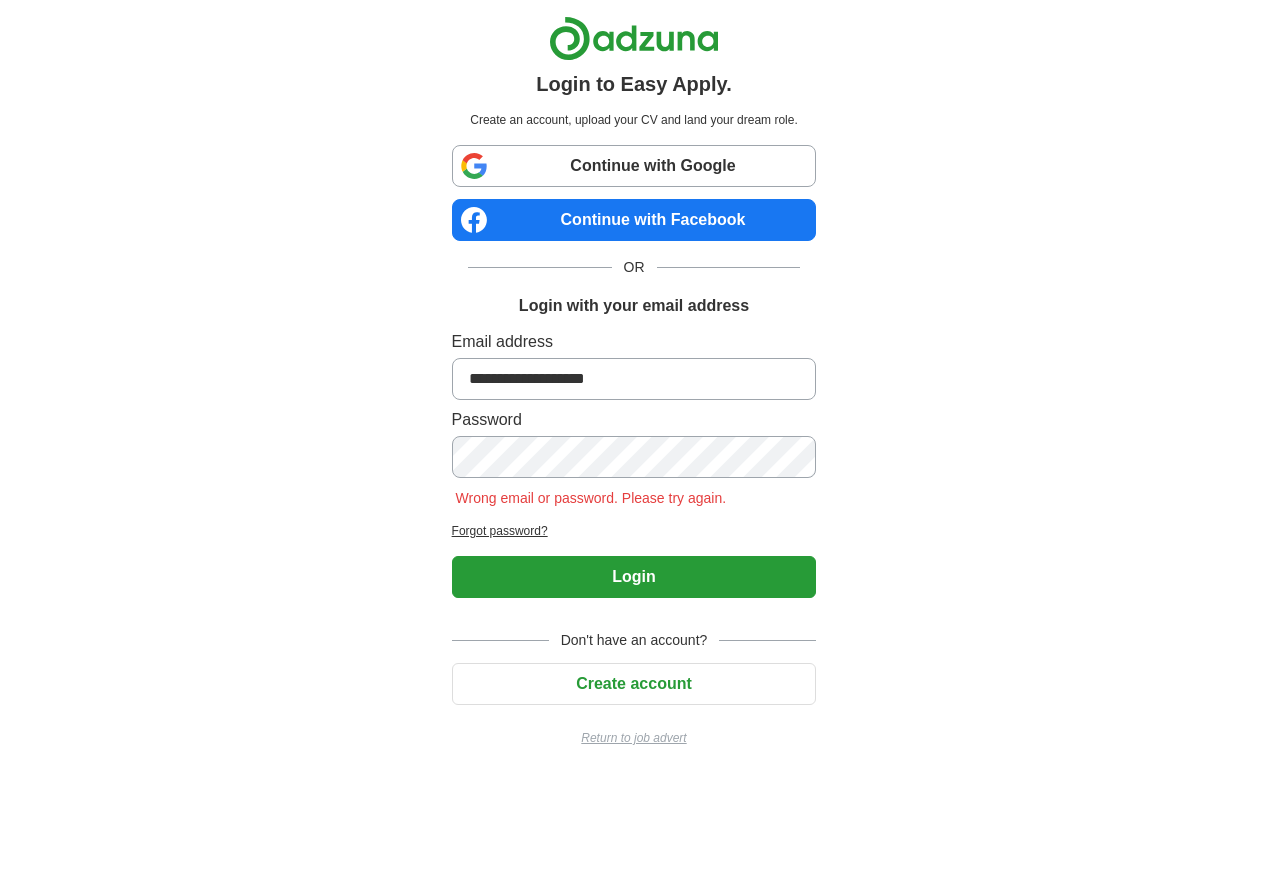 click on "Login to Easy Apply. Create an account, upload your CV and land your dream role. Continue with Google Continue with Facebook OR Login with your email address [EMAIL] [PASSWORD] Wrong email or password. Please try again. Forgot password? Login Don't have an account? Create account Return to job advert" at bounding box center (634, 389) 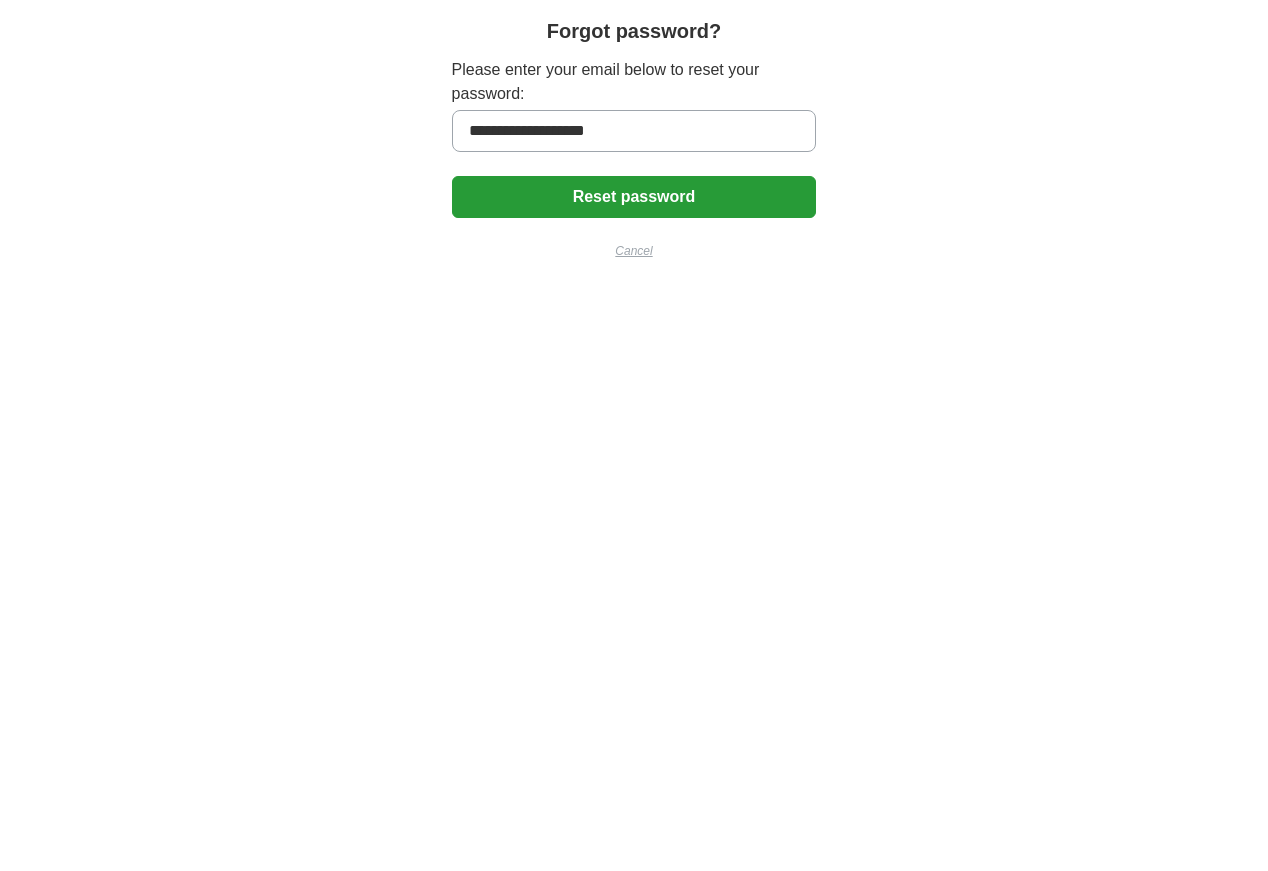 click on "Reset password" at bounding box center [634, 197] 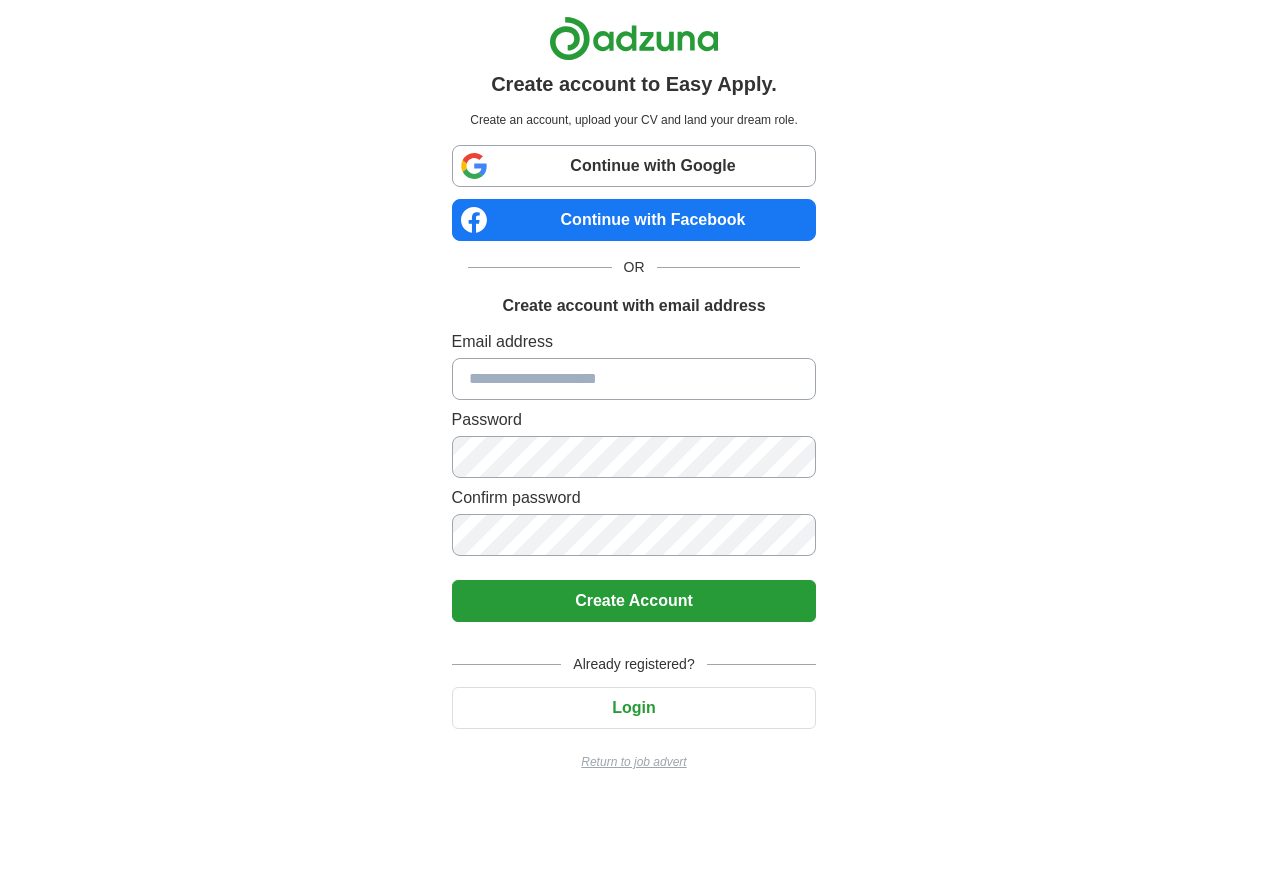 scroll, scrollTop: 0, scrollLeft: 0, axis: both 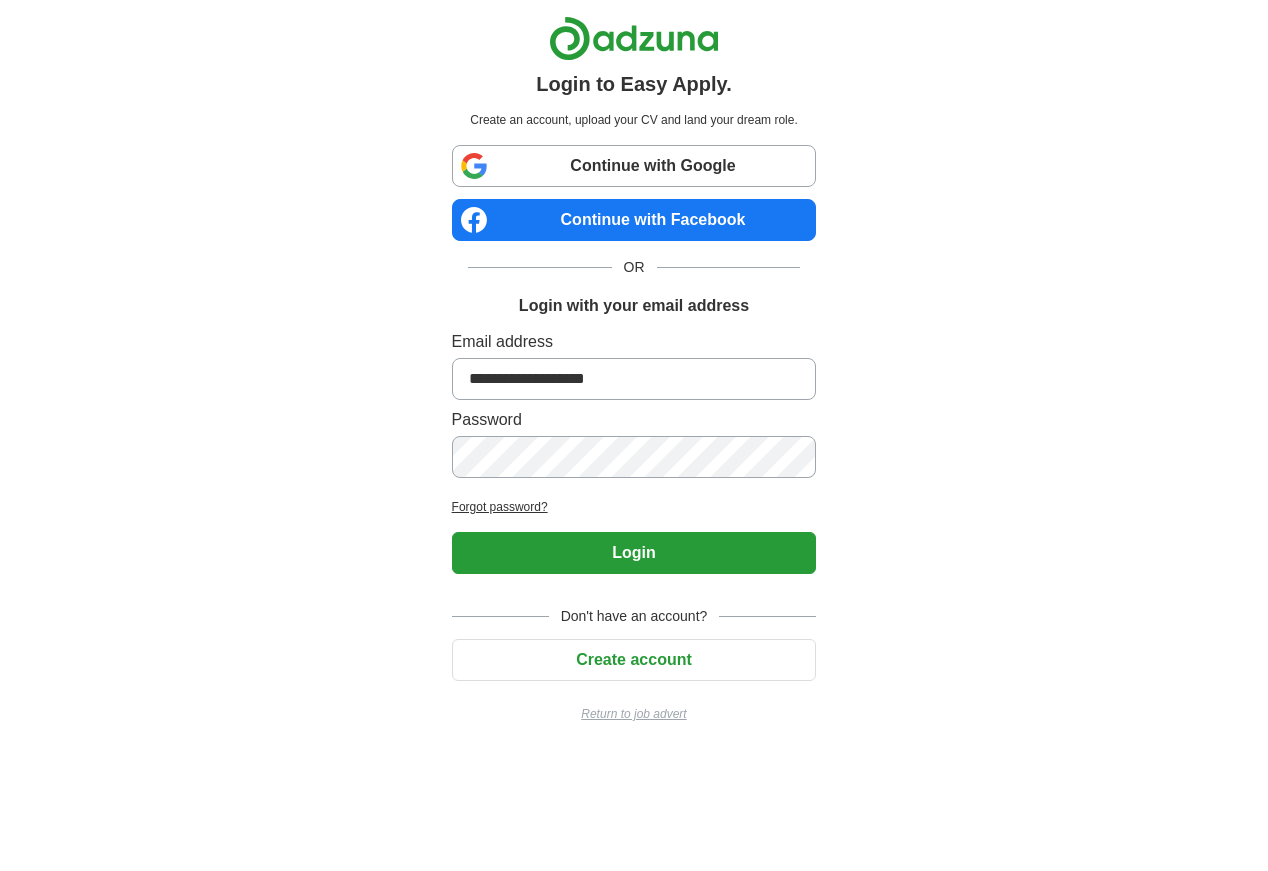 type on "**********" 